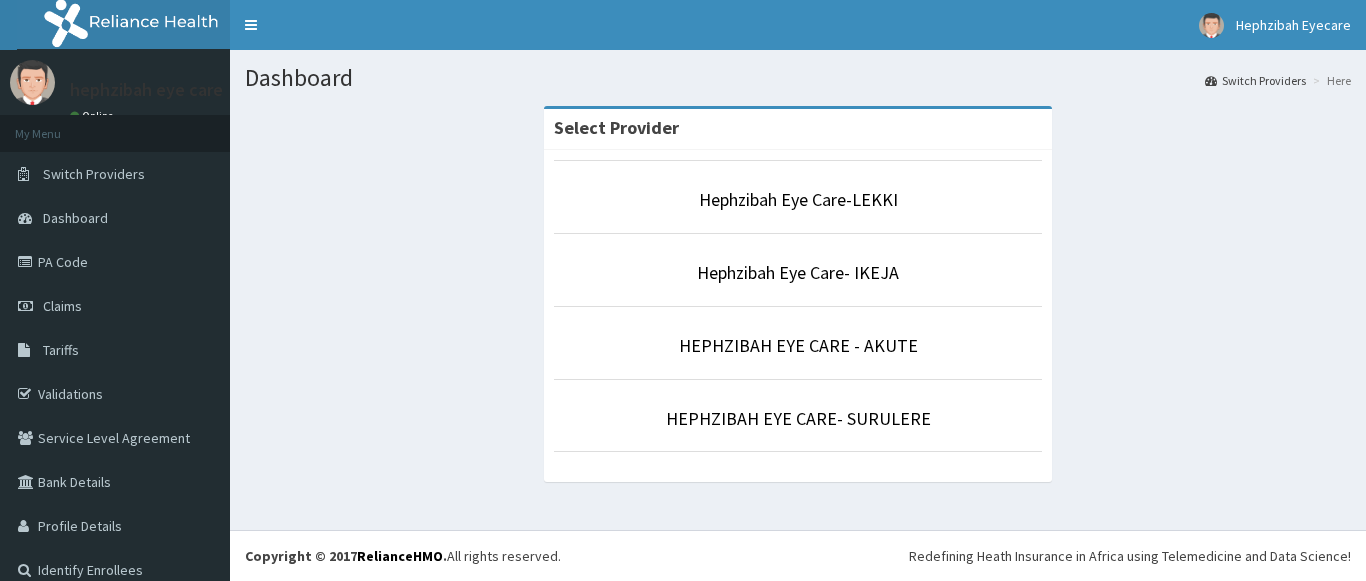 scroll, scrollTop: 0, scrollLeft: 0, axis: both 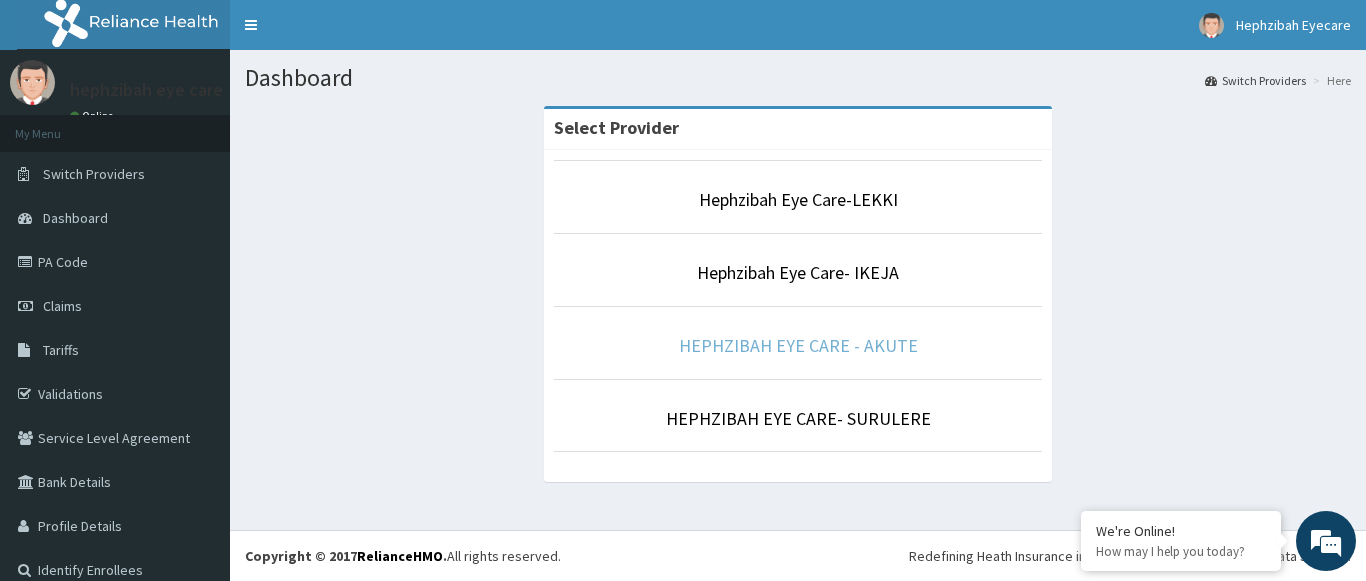 click on "HEPHZIBAH EYE CARE - AKUTE" at bounding box center (798, 345) 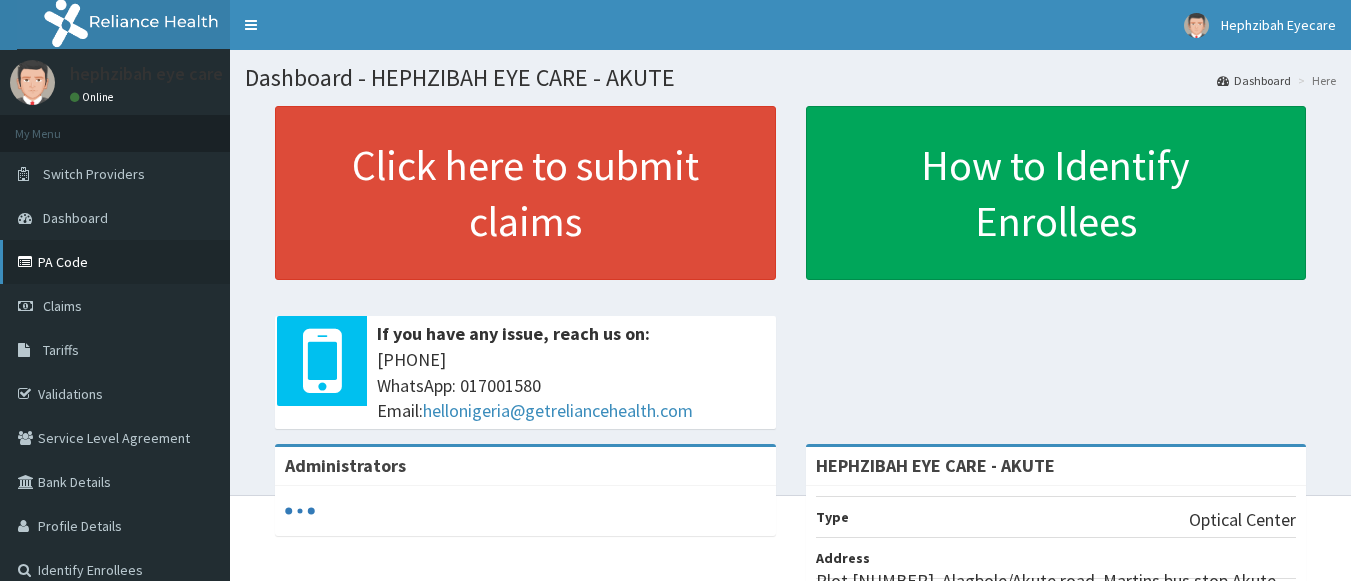 scroll, scrollTop: 0, scrollLeft: 0, axis: both 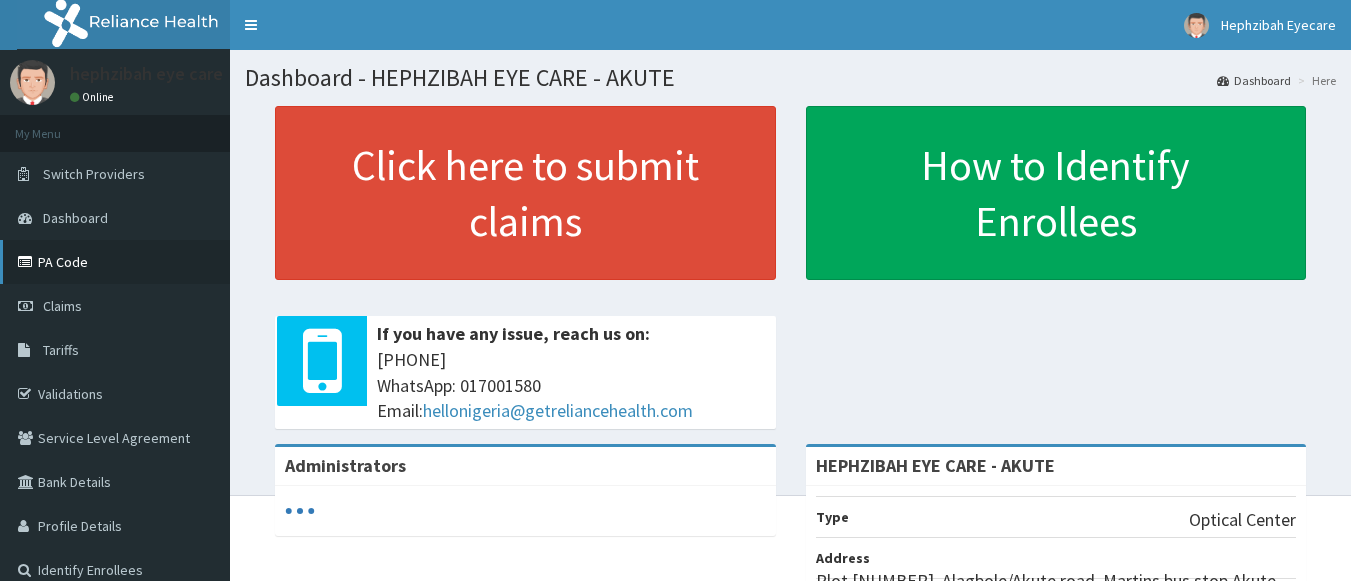 click on "PA Code" at bounding box center [115, 262] 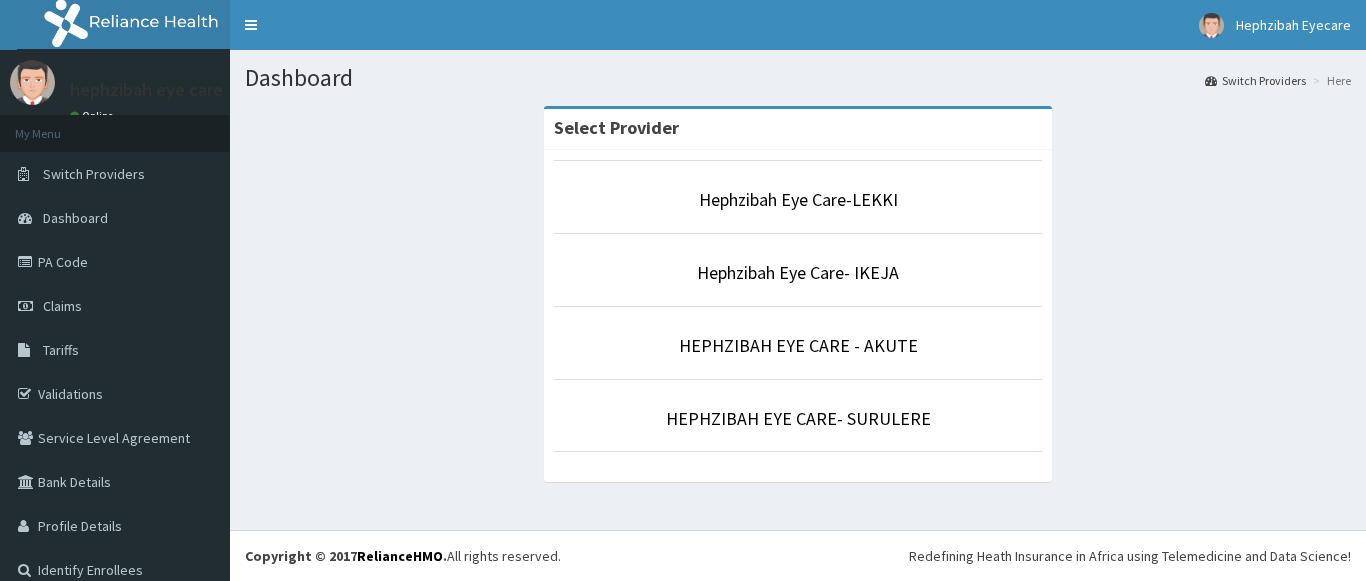scroll, scrollTop: 0, scrollLeft: 0, axis: both 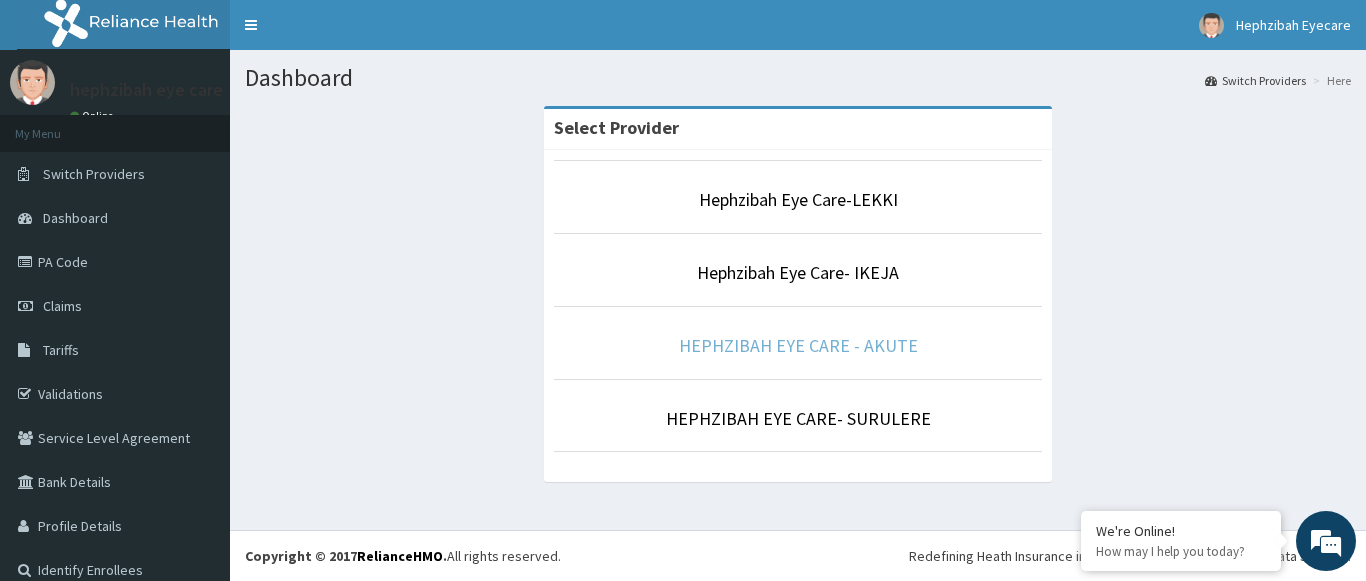 click on "HEPHZIBAH EYE CARE - AKUTE" at bounding box center (798, 345) 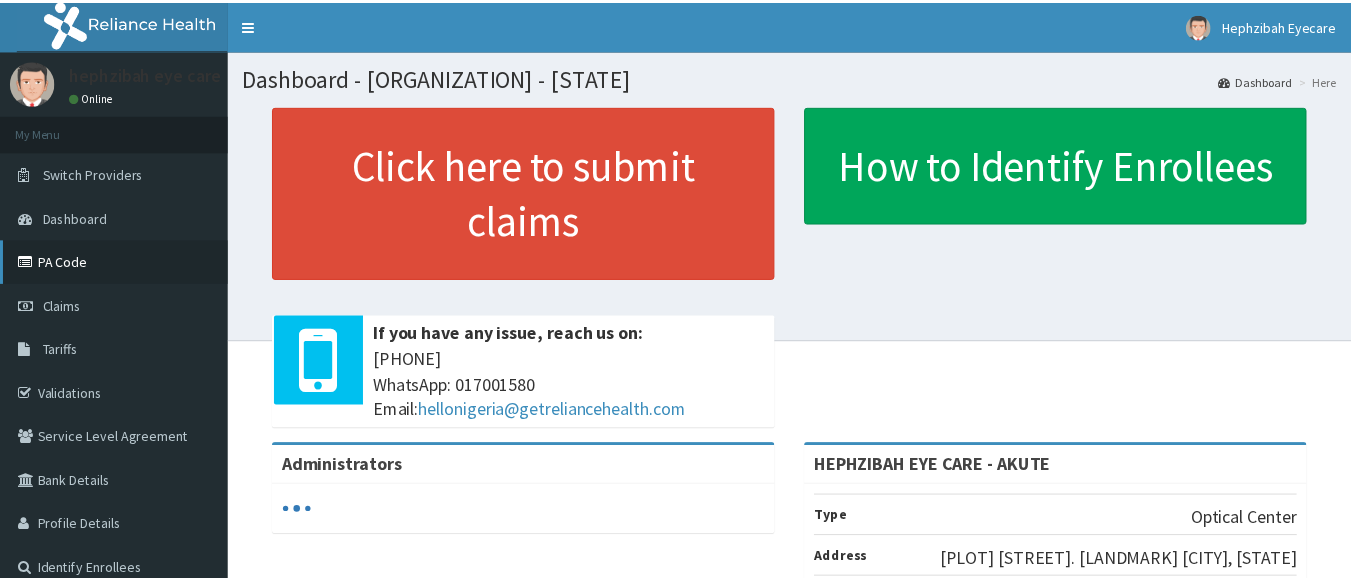 scroll, scrollTop: 0, scrollLeft: 0, axis: both 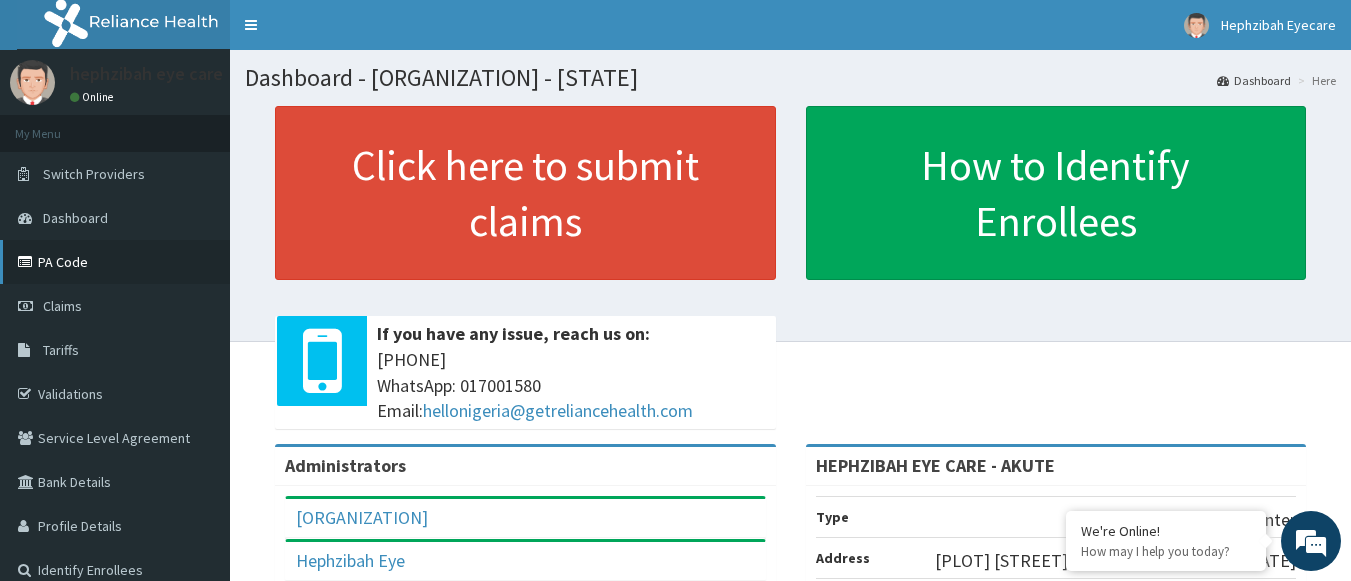 click on "PA Code" at bounding box center (115, 262) 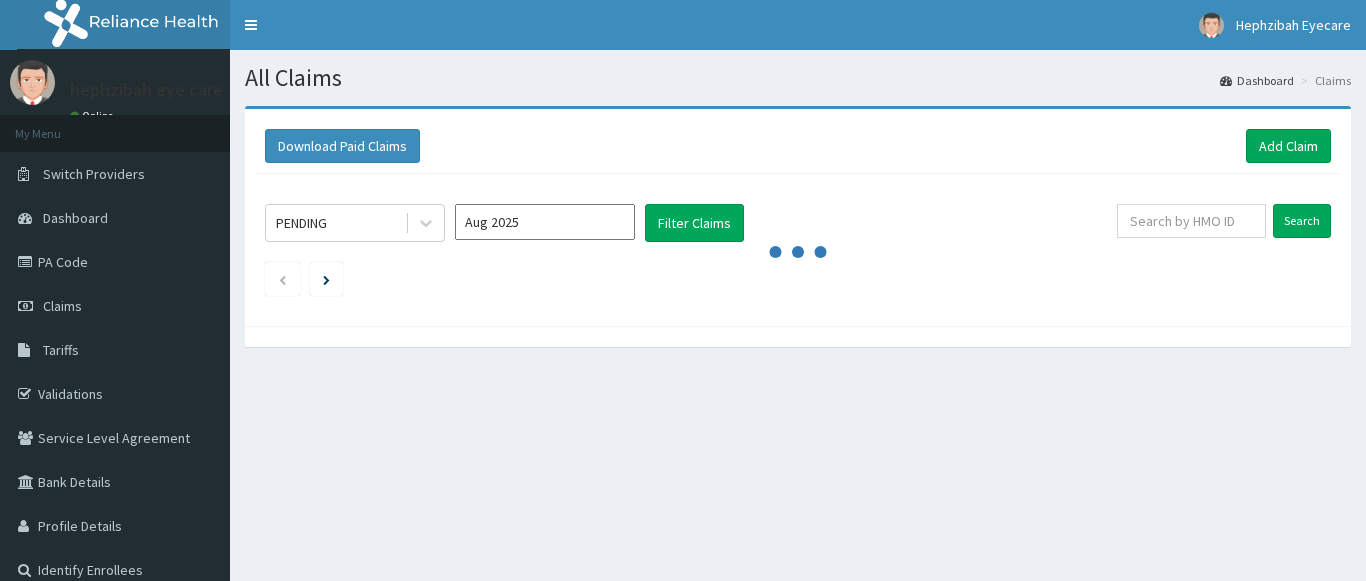 scroll, scrollTop: 0, scrollLeft: 0, axis: both 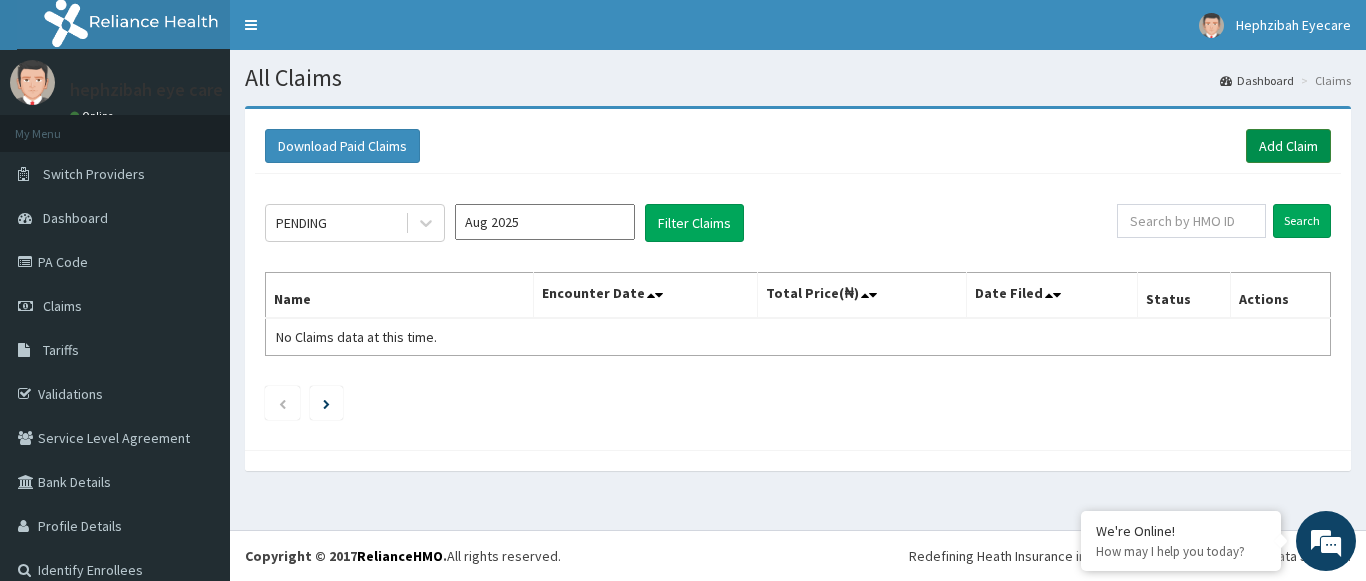click on "Add Claim" at bounding box center (1288, 146) 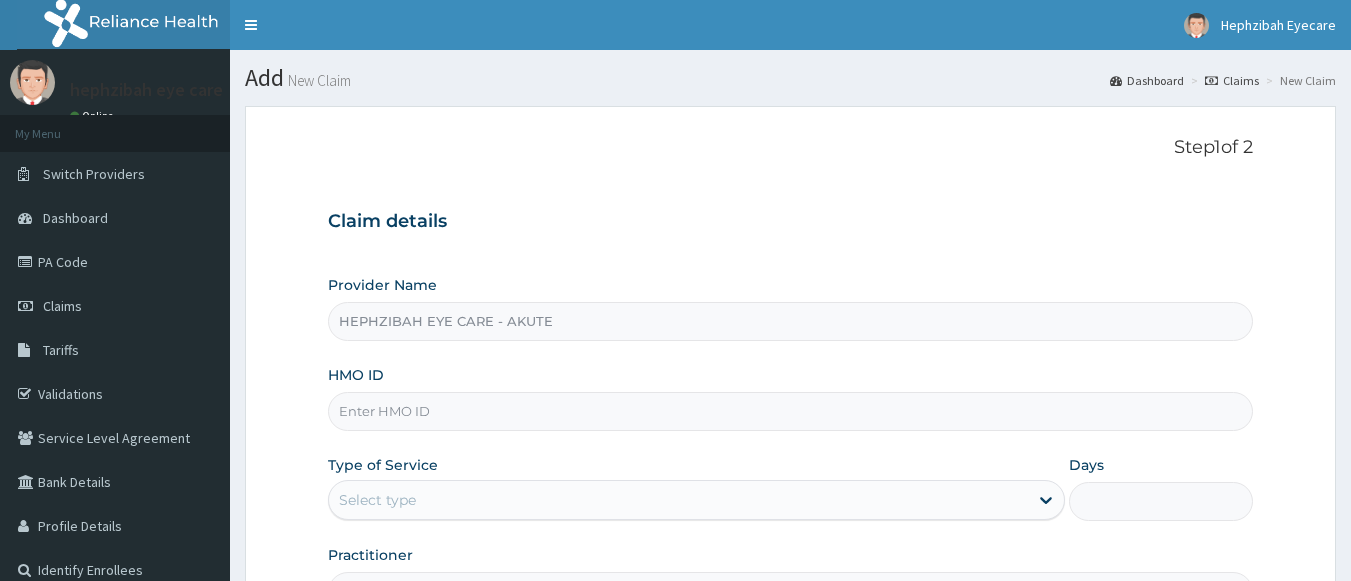 scroll, scrollTop: 0, scrollLeft: 0, axis: both 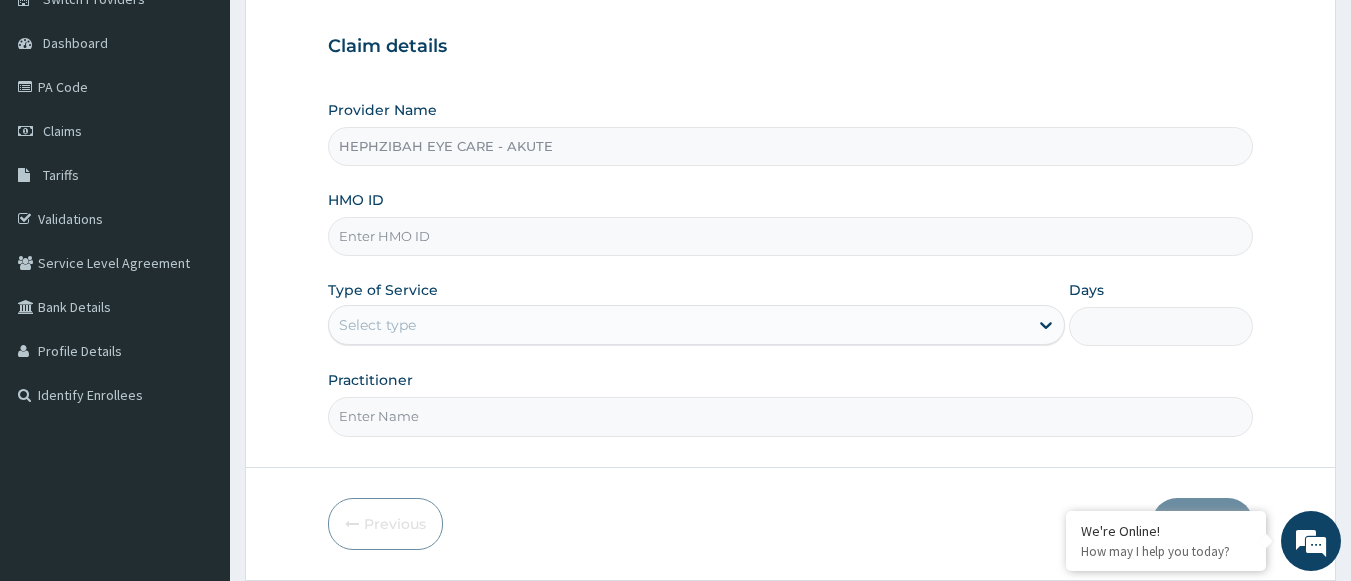 click on "HMO ID" at bounding box center (791, 236) 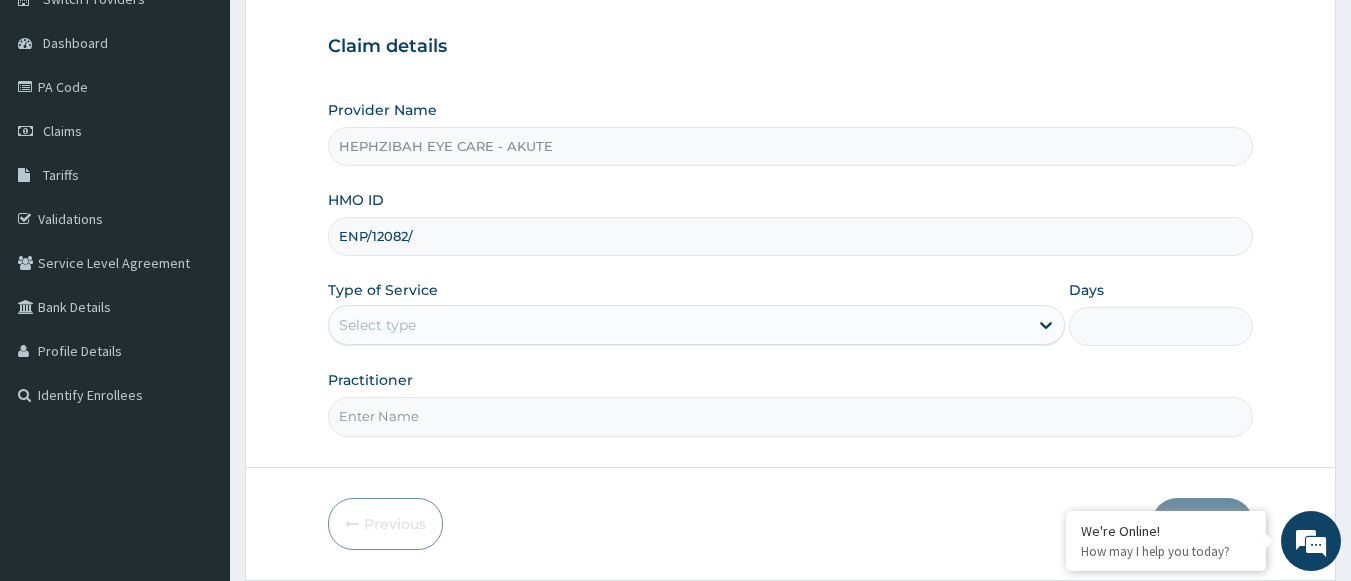 type on "ENP/12082/A" 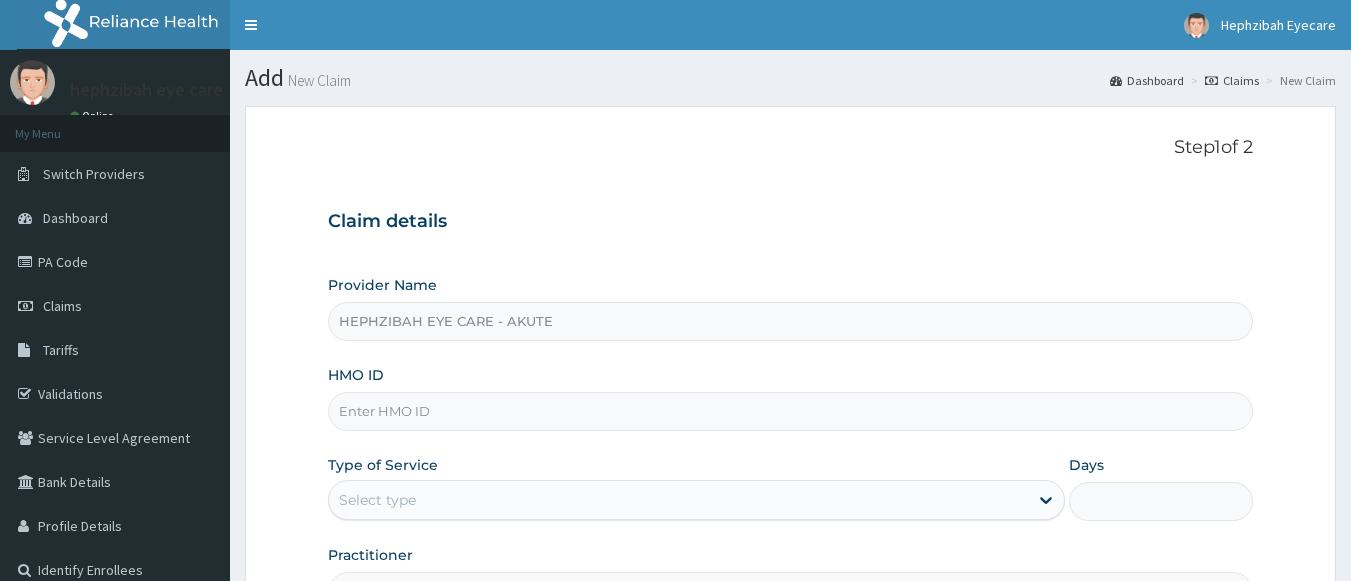 scroll, scrollTop: 175, scrollLeft: 0, axis: vertical 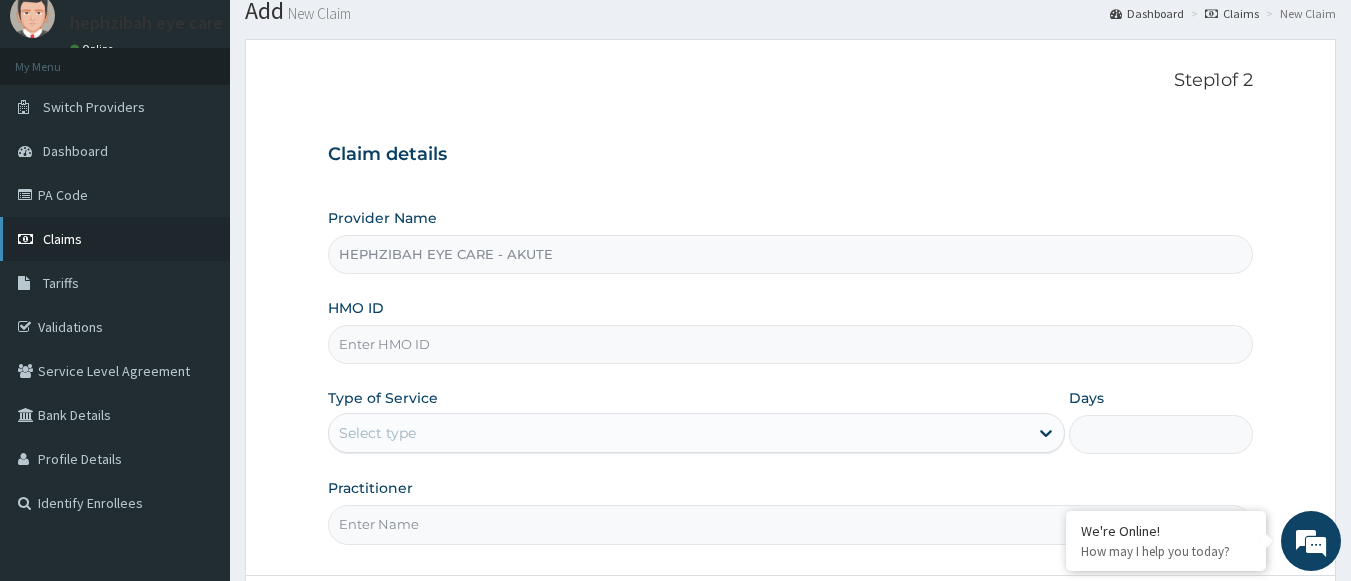 click on "Claims" at bounding box center (62, 239) 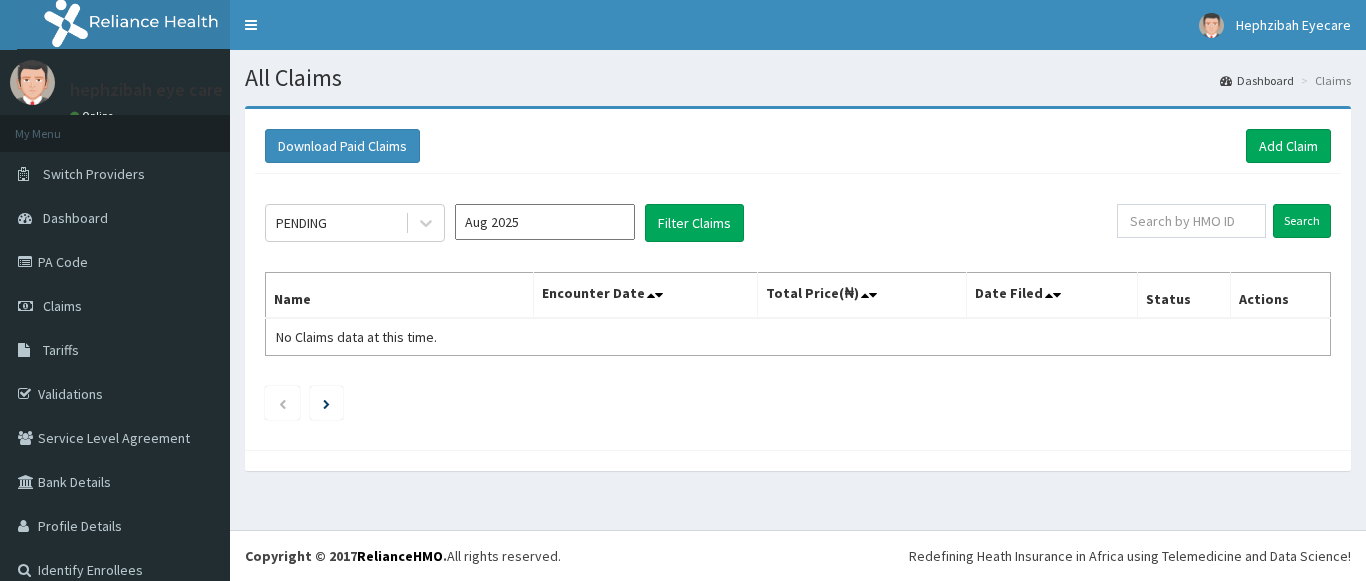scroll, scrollTop: 0, scrollLeft: 0, axis: both 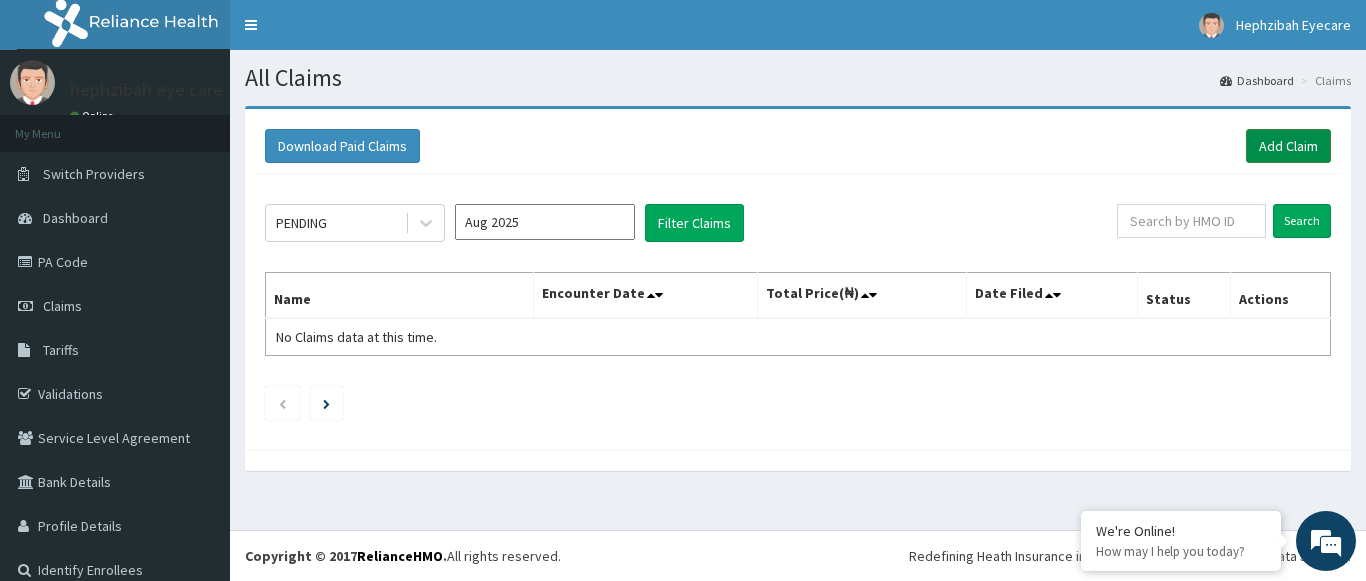 click on "Add Claim" at bounding box center (1288, 146) 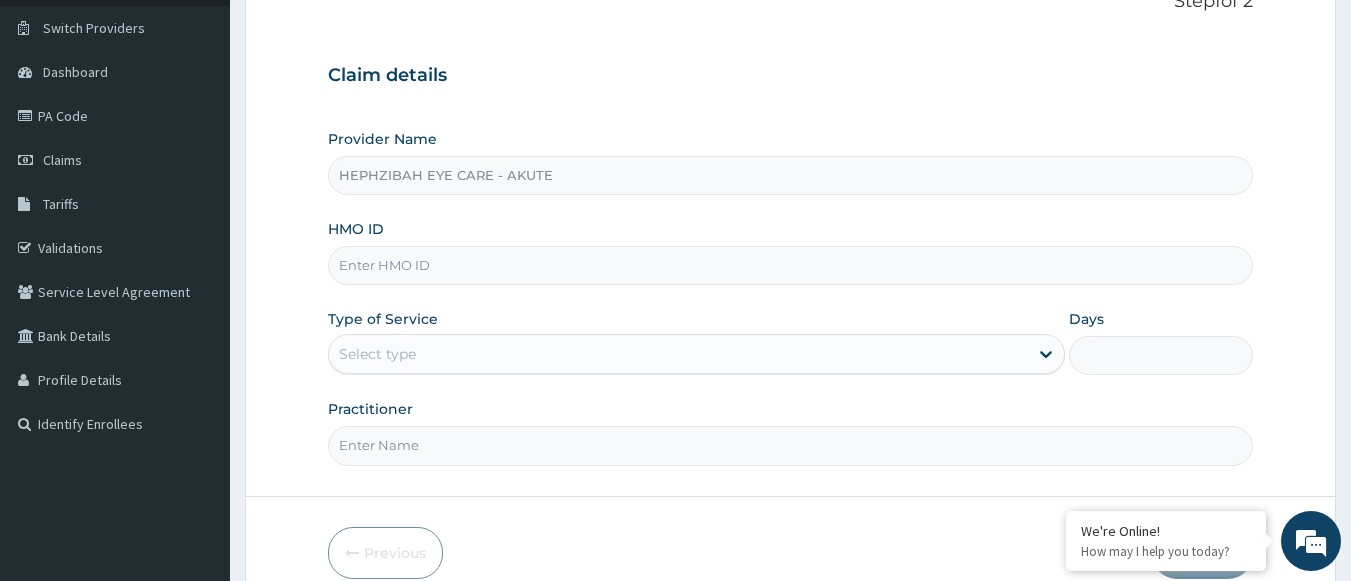 scroll, scrollTop: 151, scrollLeft: 0, axis: vertical 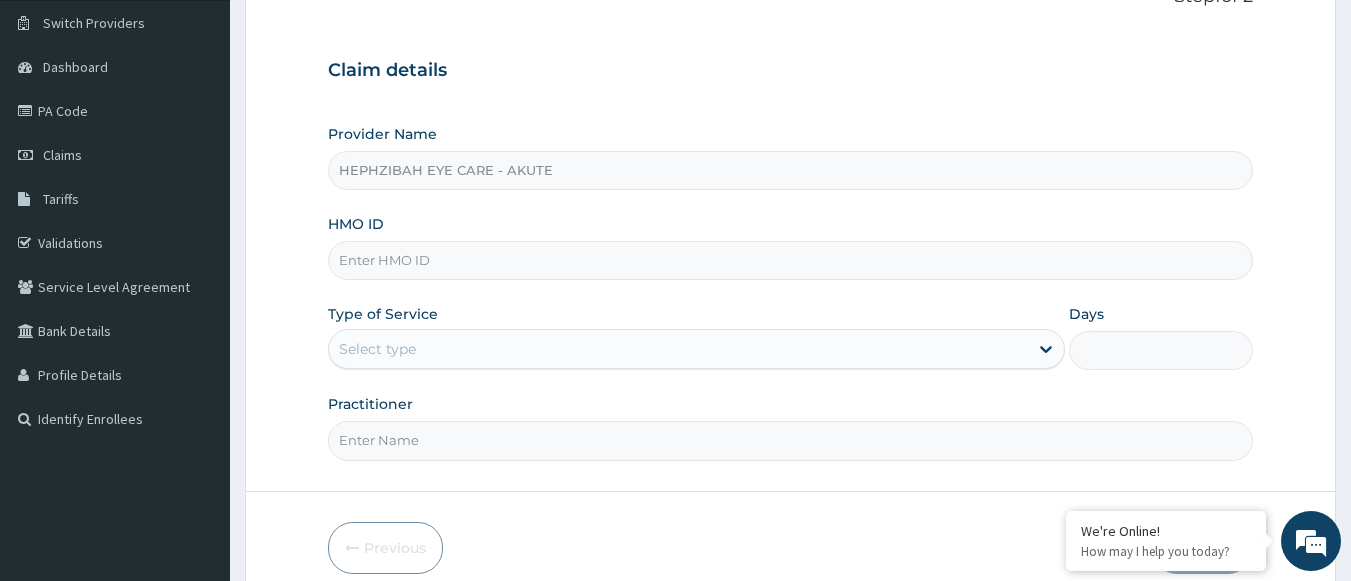 click on "HMO ID" at bounding box center (791, 260) 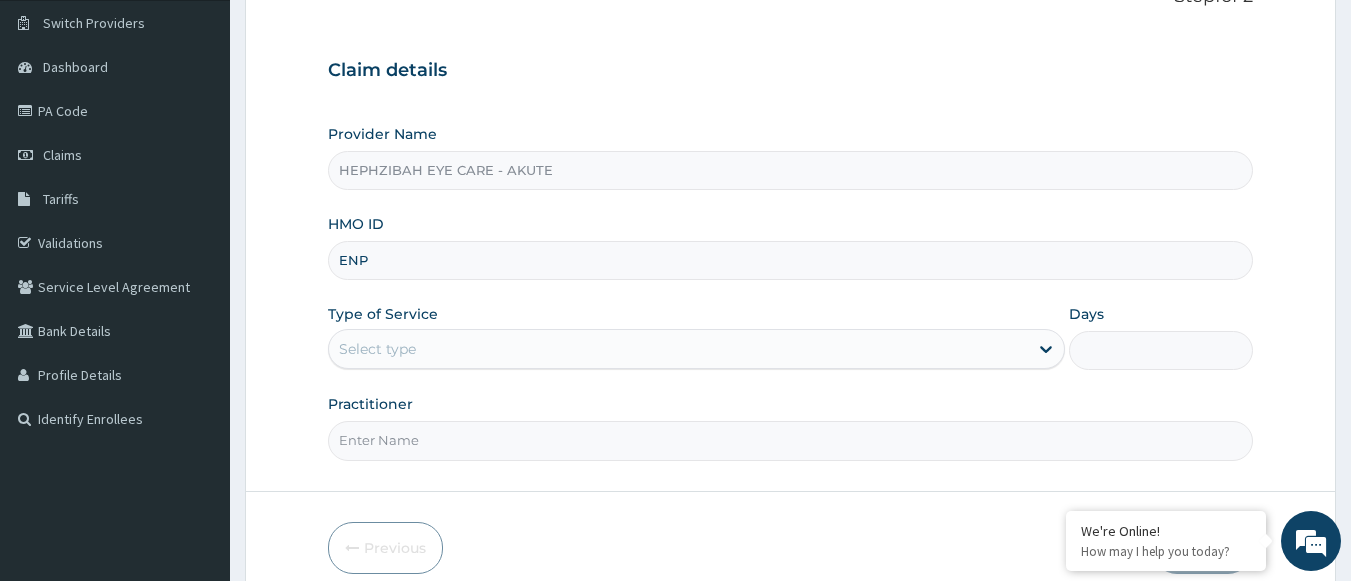 scroll, scrollTop: 0, scrollLeft: 0, axis: both 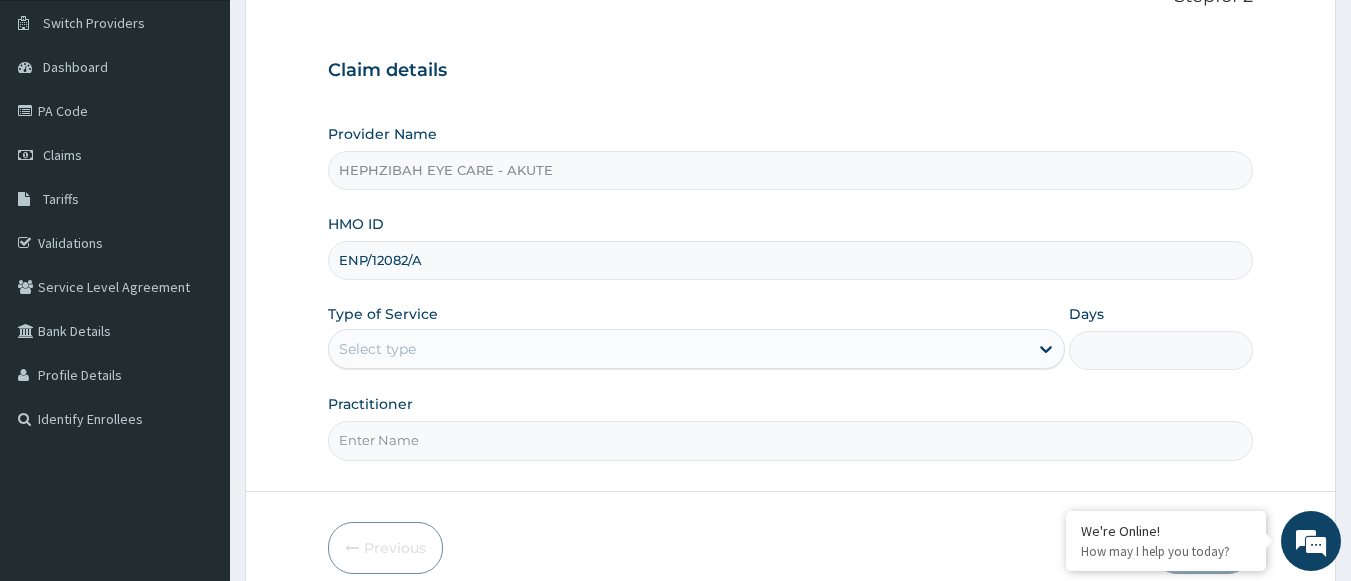 type on "ENP/12082/A" 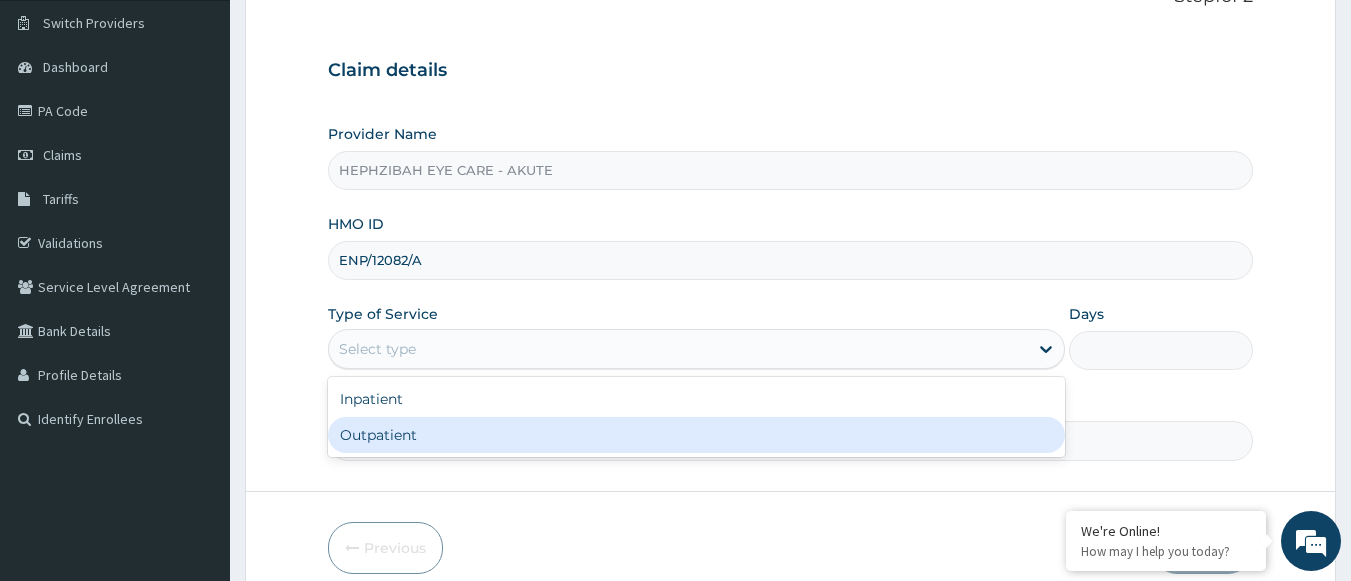 click on "Outpatient" at bounding box center (696, 435) 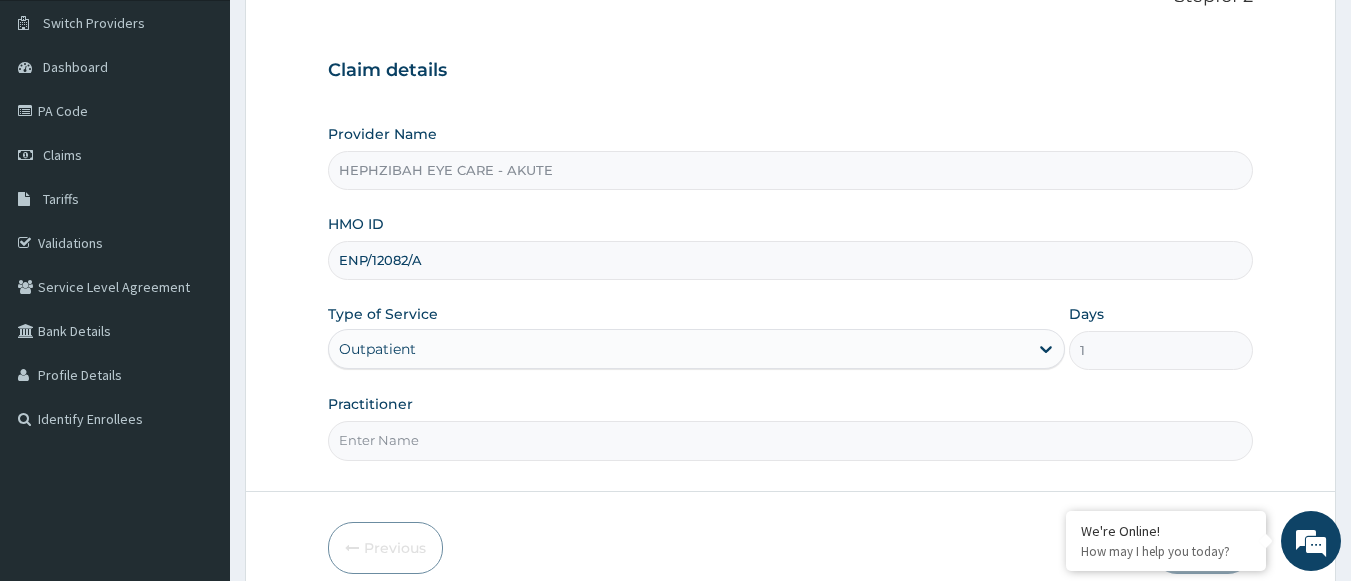 click on "Practitioner" at bounding box center [791, 440] 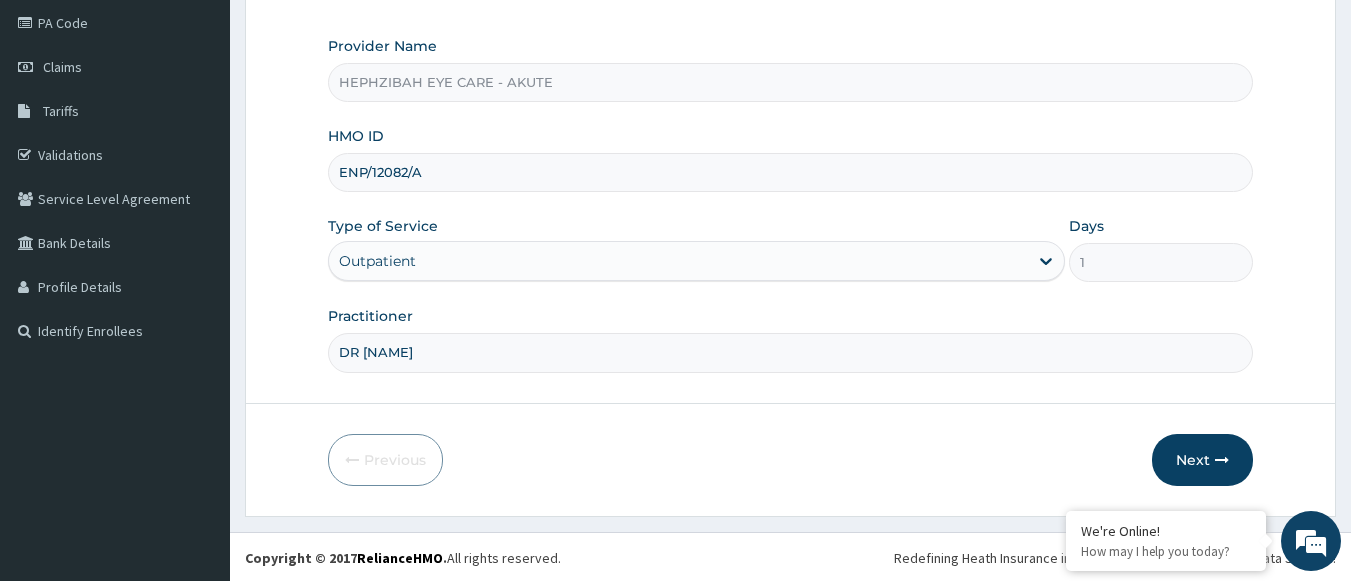 scroll, scrollTop: 241, scrollLeft: 0, axis: vertical 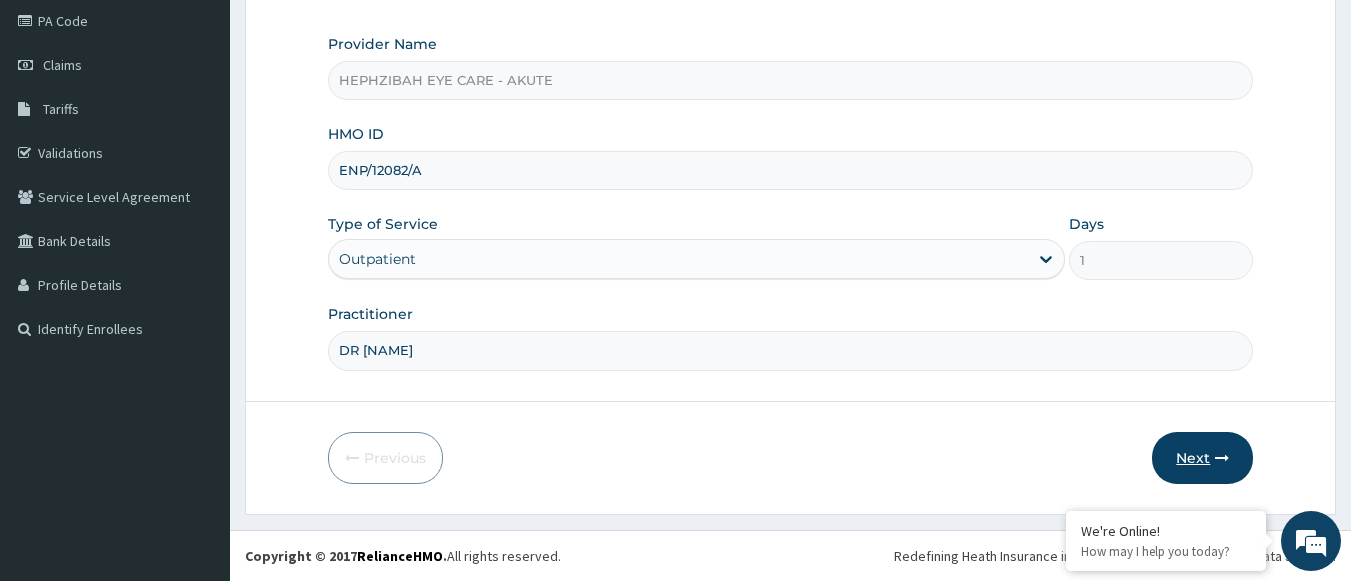 type on "DR [NAME]" 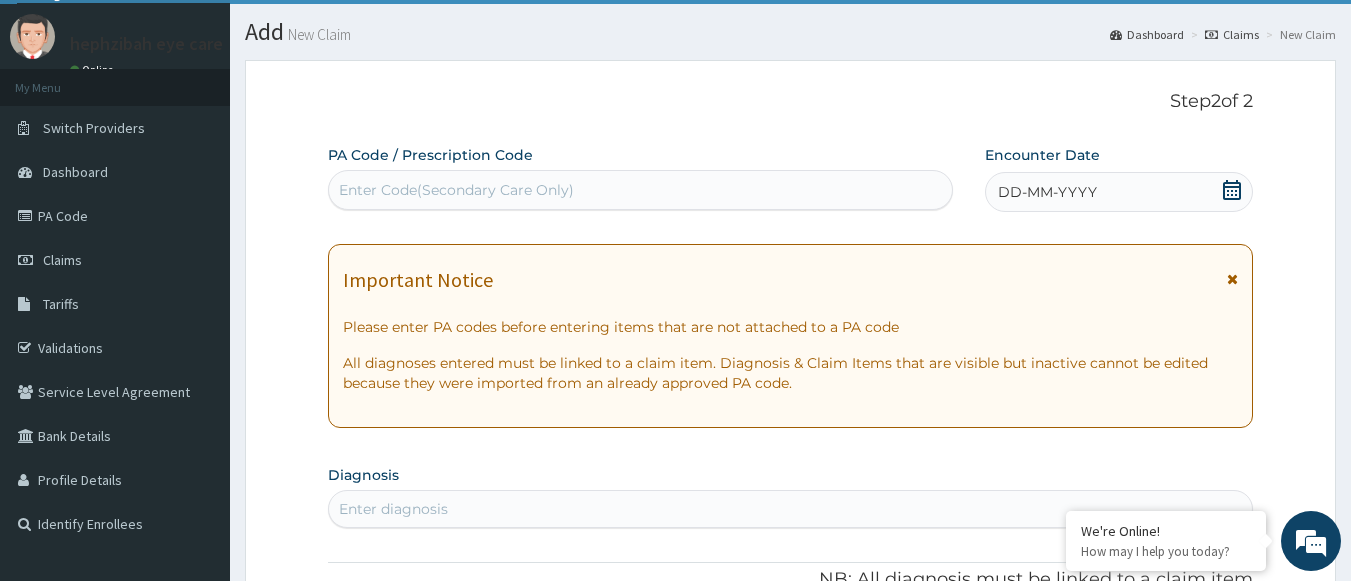 scroll, scrollTop: 25, scrollLeft: 0, axis: vertical 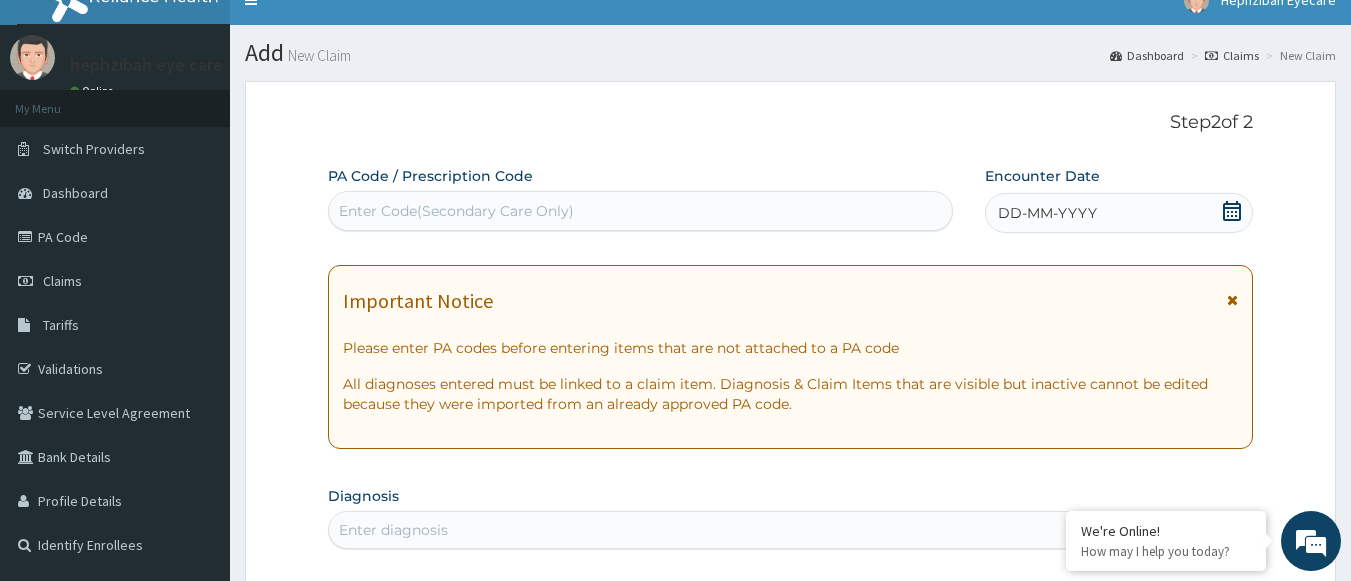 click on "Enter Code(Secondary Care Only)" at bounding box center [641, 211] 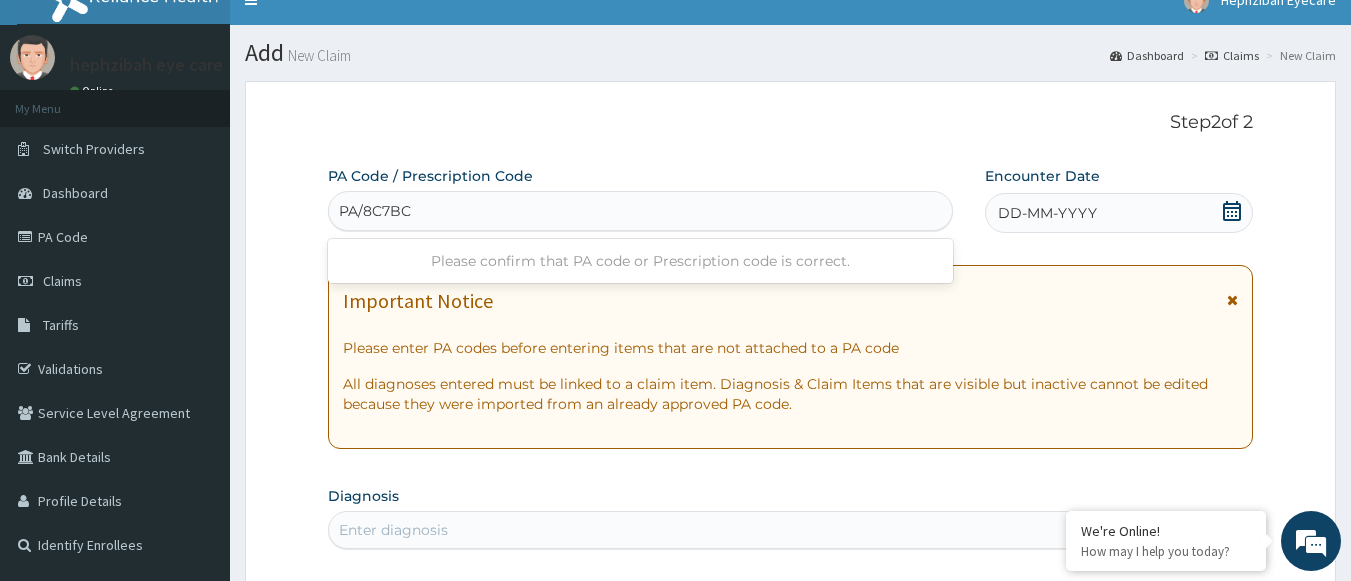 type on "PA/8C7BCC" 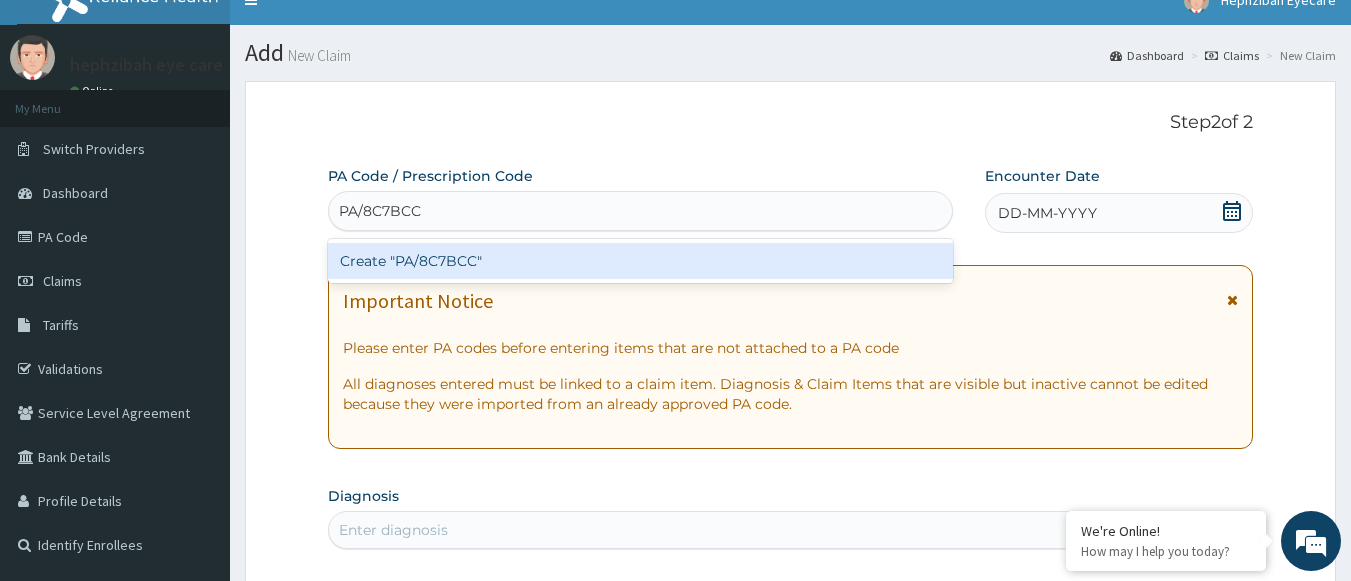 click on "Create "PA/8C7BCC"" at bounding box center [641, 261] 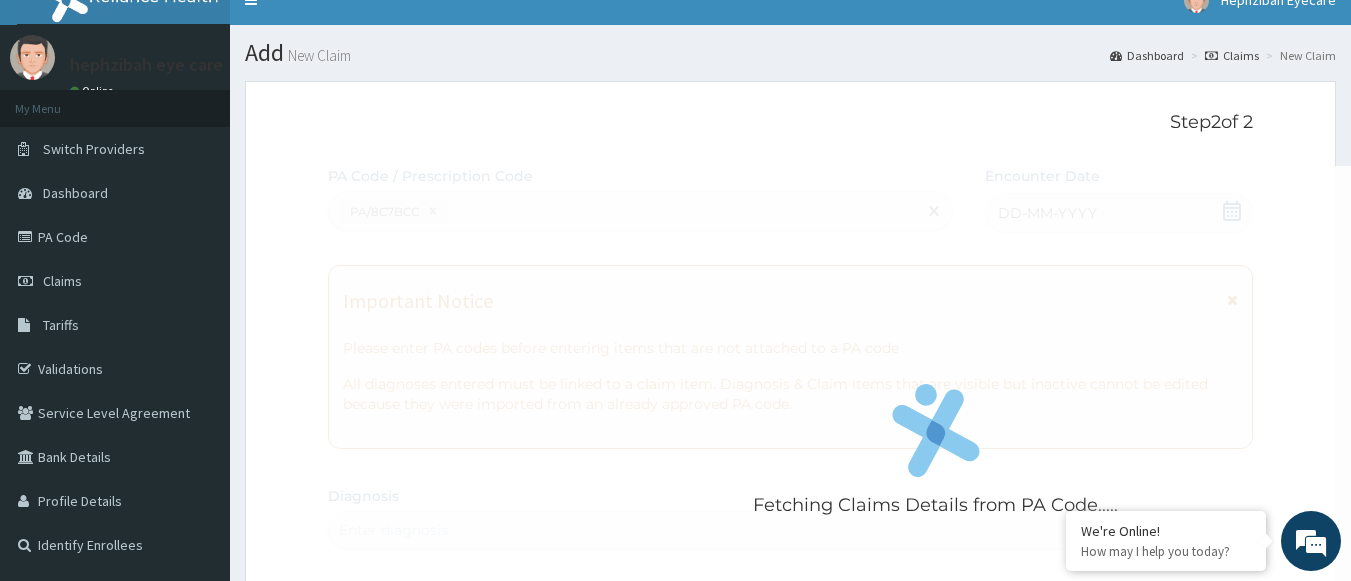 scroll, scrollTop: 887, scrollLeft: 0, axis: vertical 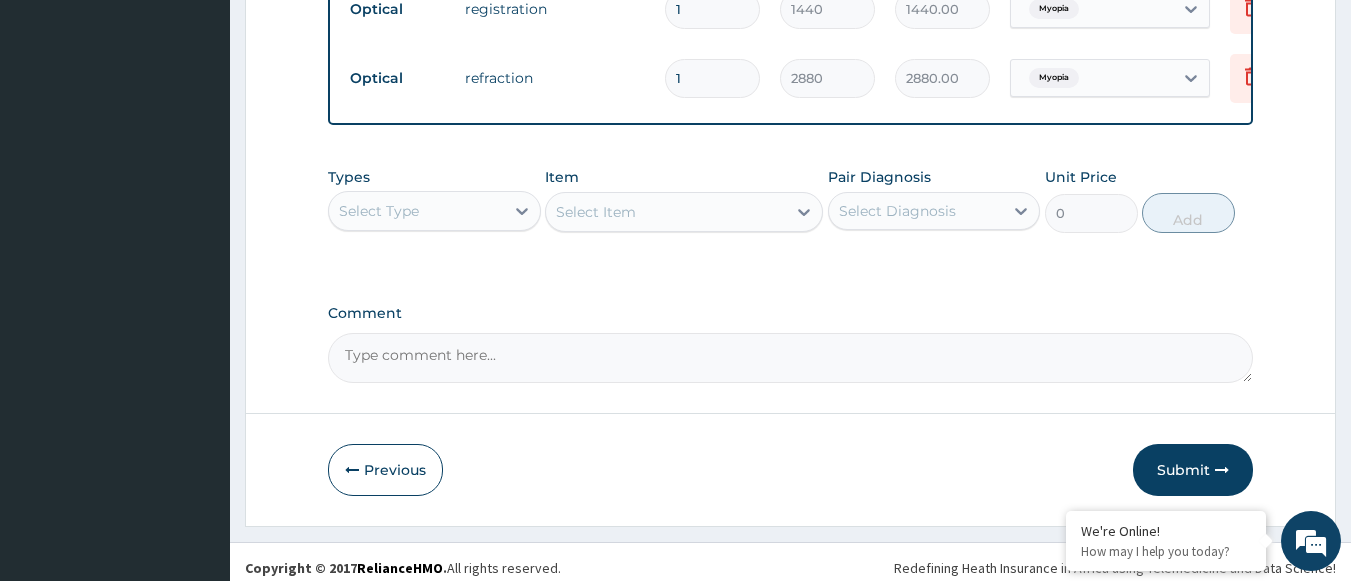 click on "Comment" at bounding box center [791, 358] 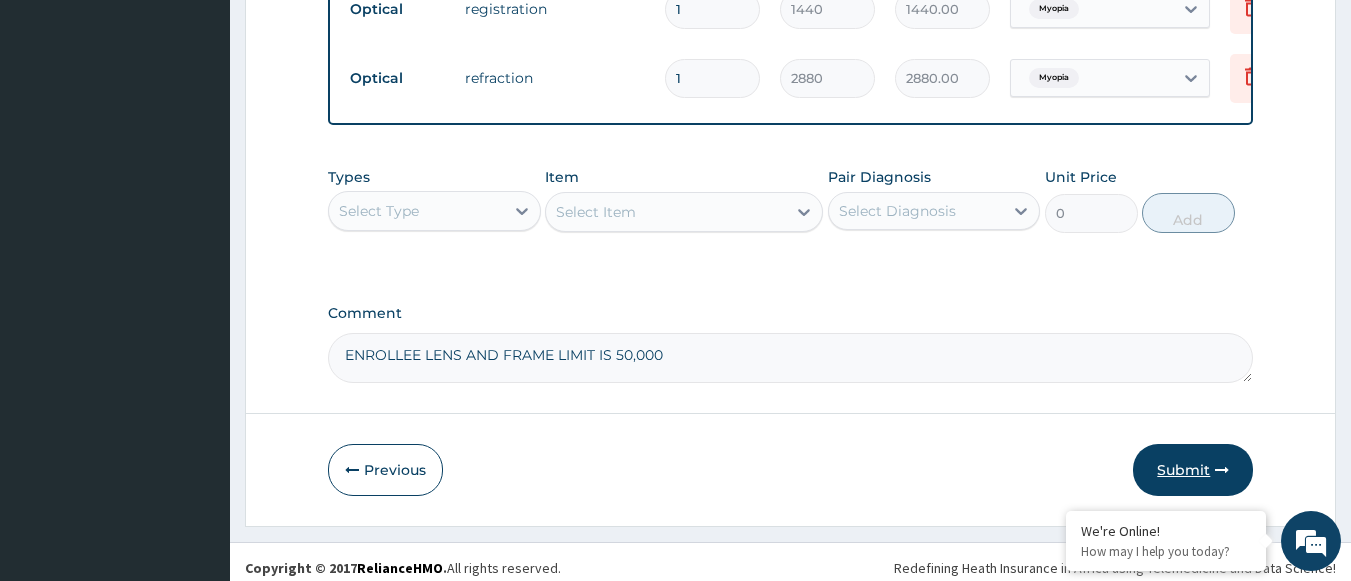 type on "ENROLLEE LENS AND FRAME LIMIT IS 50,000" 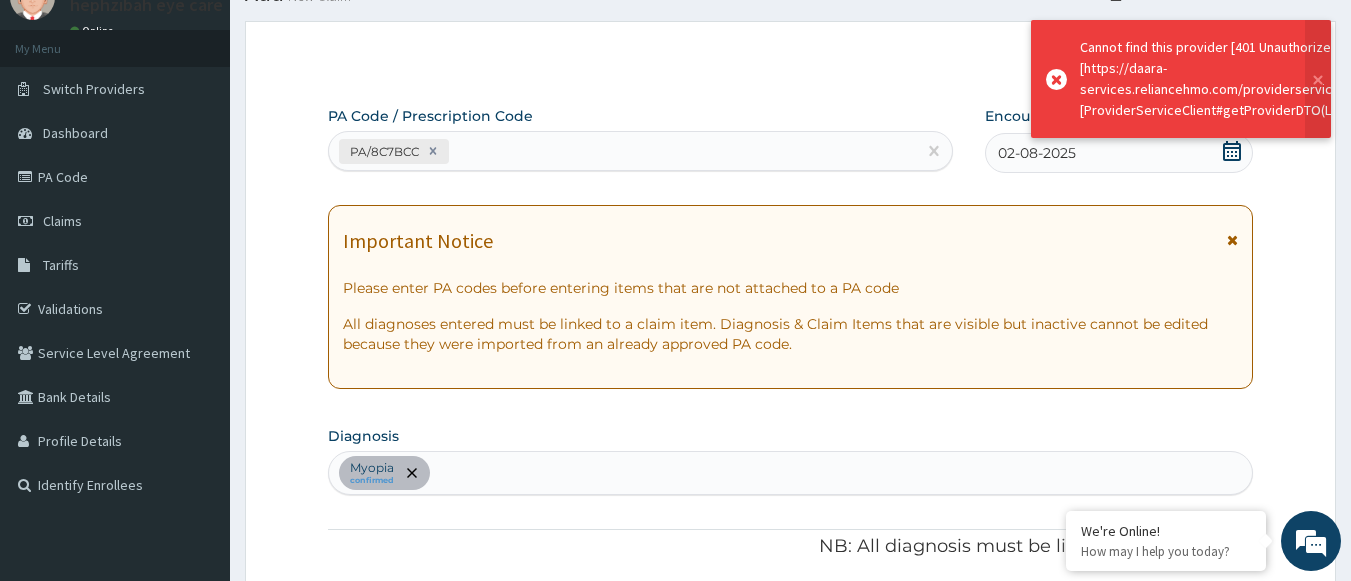 scroll, scrollTop: 1099, scrollLeft: 0, axis: vertical 